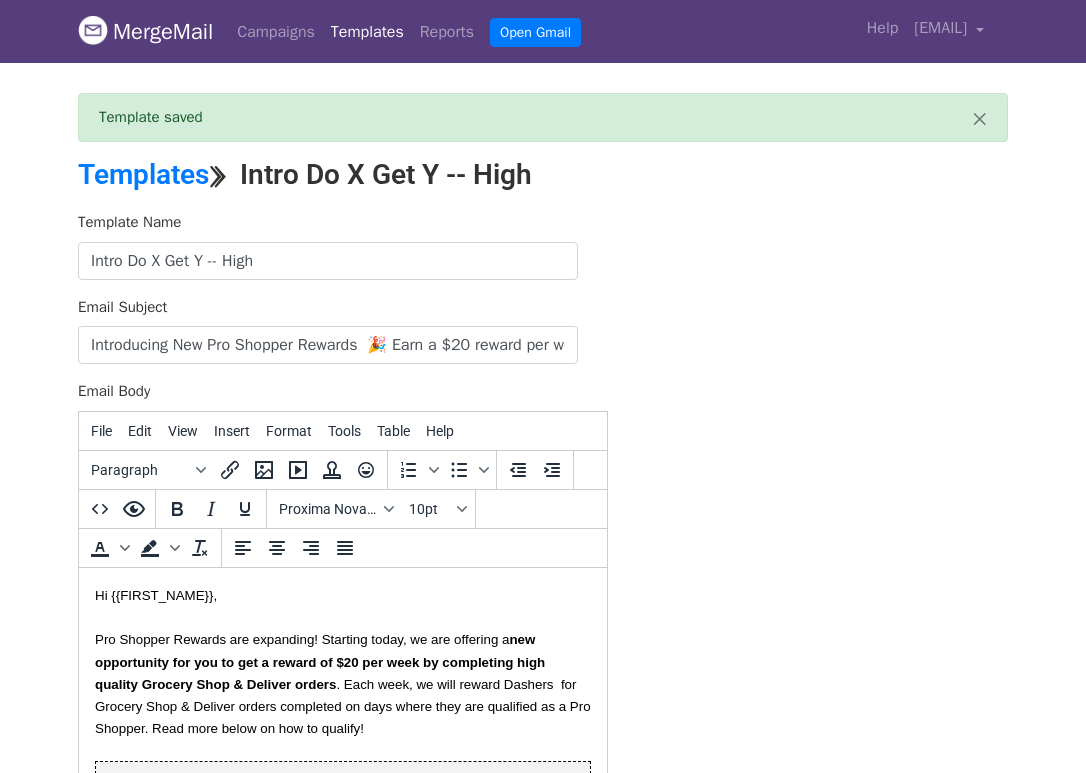 scroll, scrollTop: 0, scrollLeft: 0, axis: both 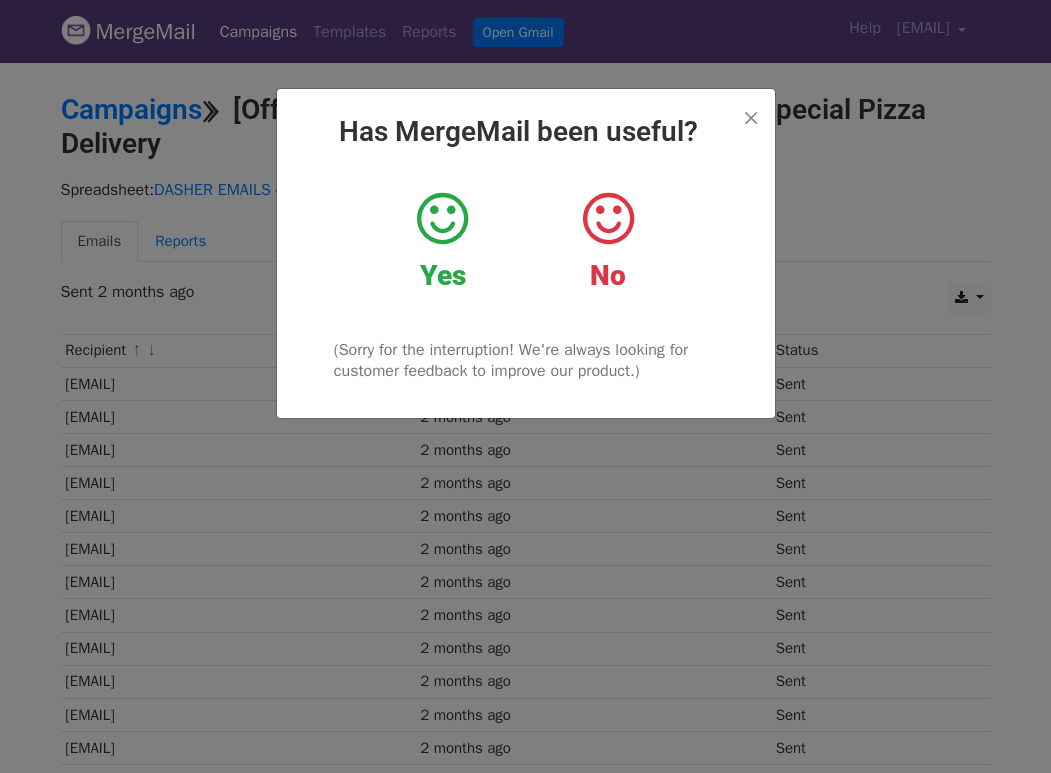 click on "Has MergeMail been useful?" at bounding box center [526, 132] 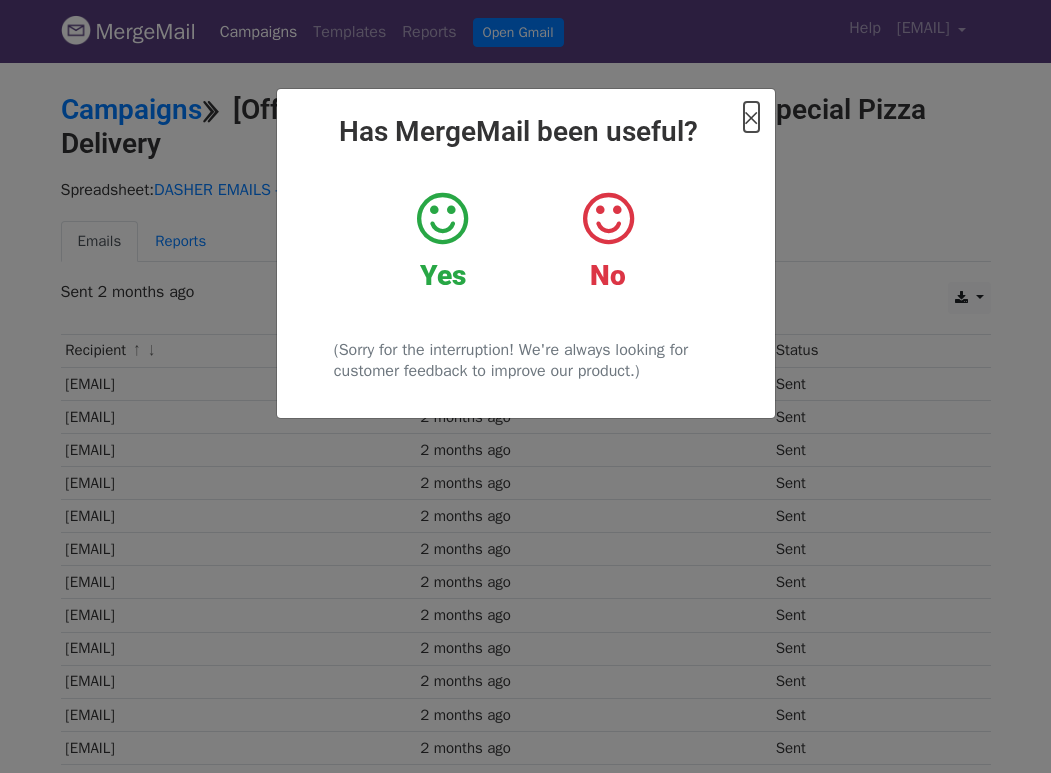 click on "×" at bounding box center [751, 117] 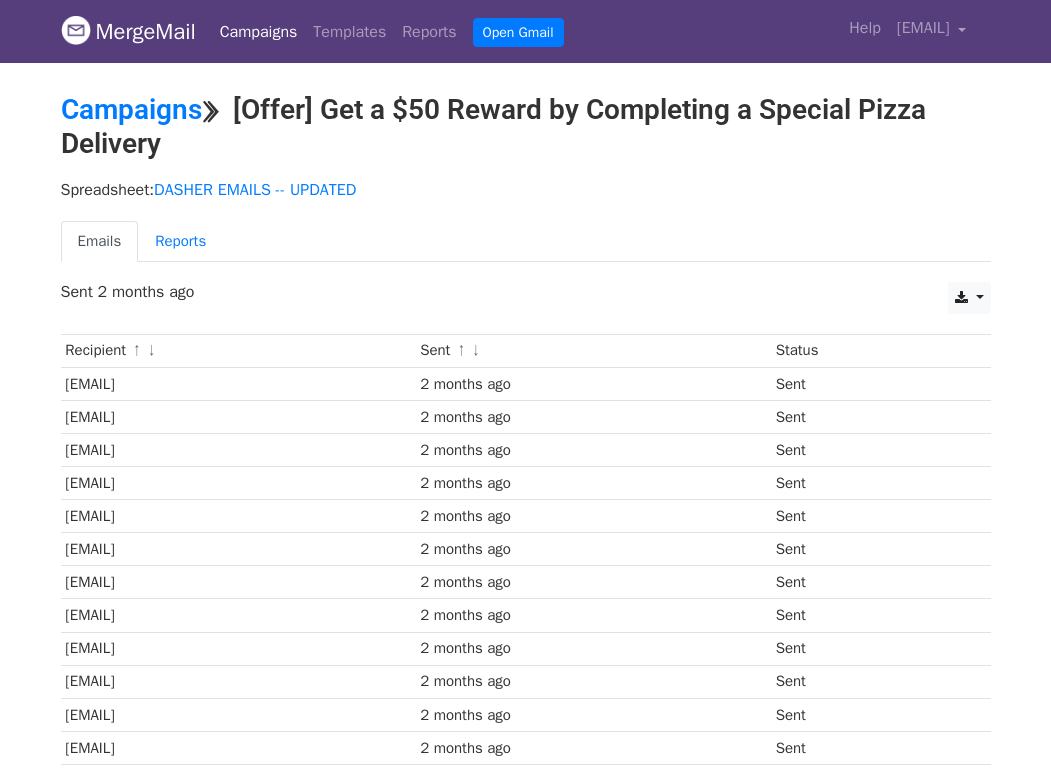 click on "Campaigns
Templates
Reports
Open Gmail
Daily emails left: 1500
Help
meredith.webb@doordash.com
Account
Unsubscribes
Integrations
Delivery Integrations
Notification Settings
Sign out" at bounding box center [588, 31] 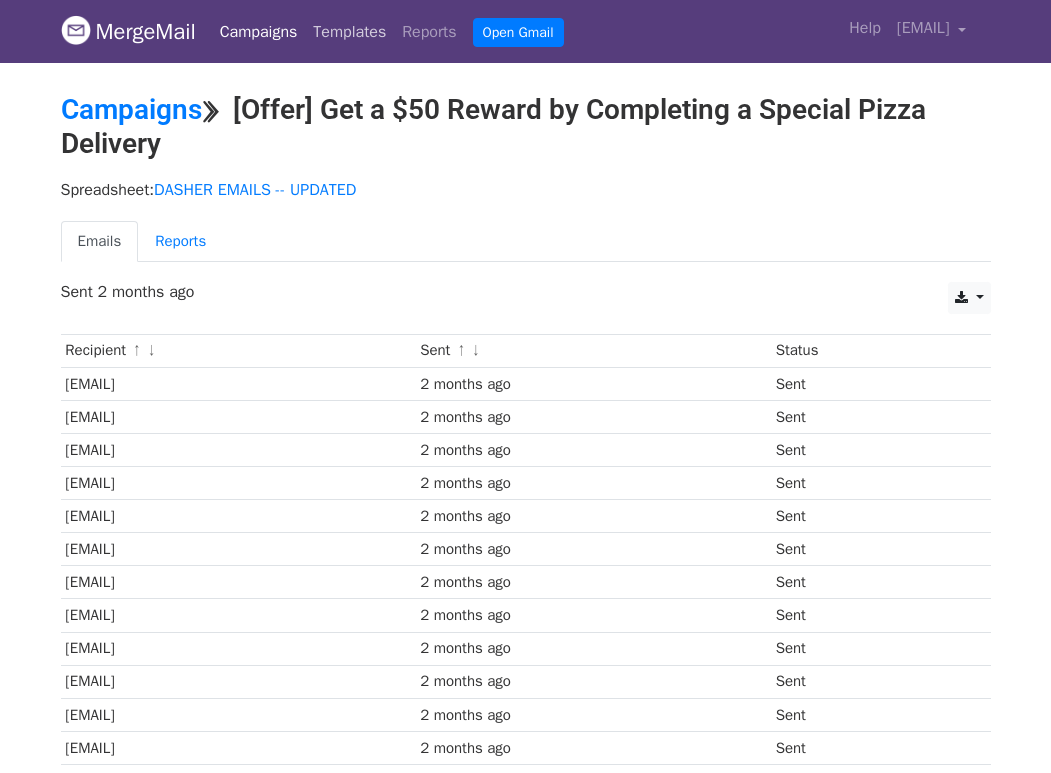 click on "Templates" at bounding box center (349, 32) 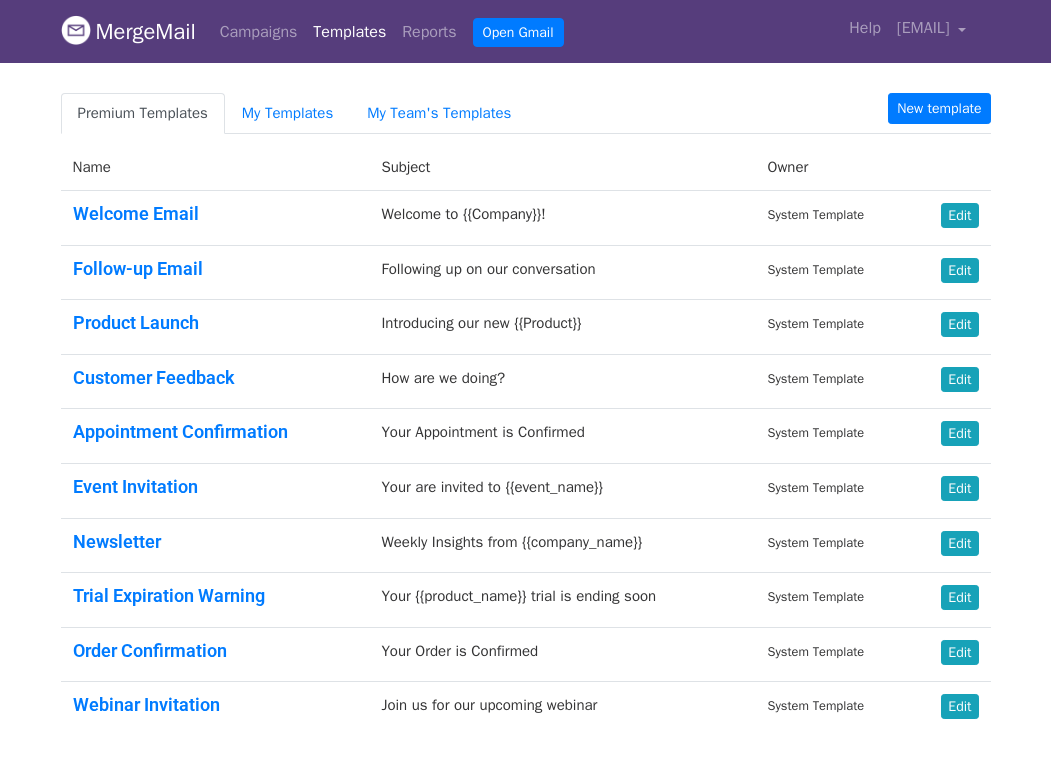 scroll, scrollTop: 0, scrollLeft: 0, axis: both 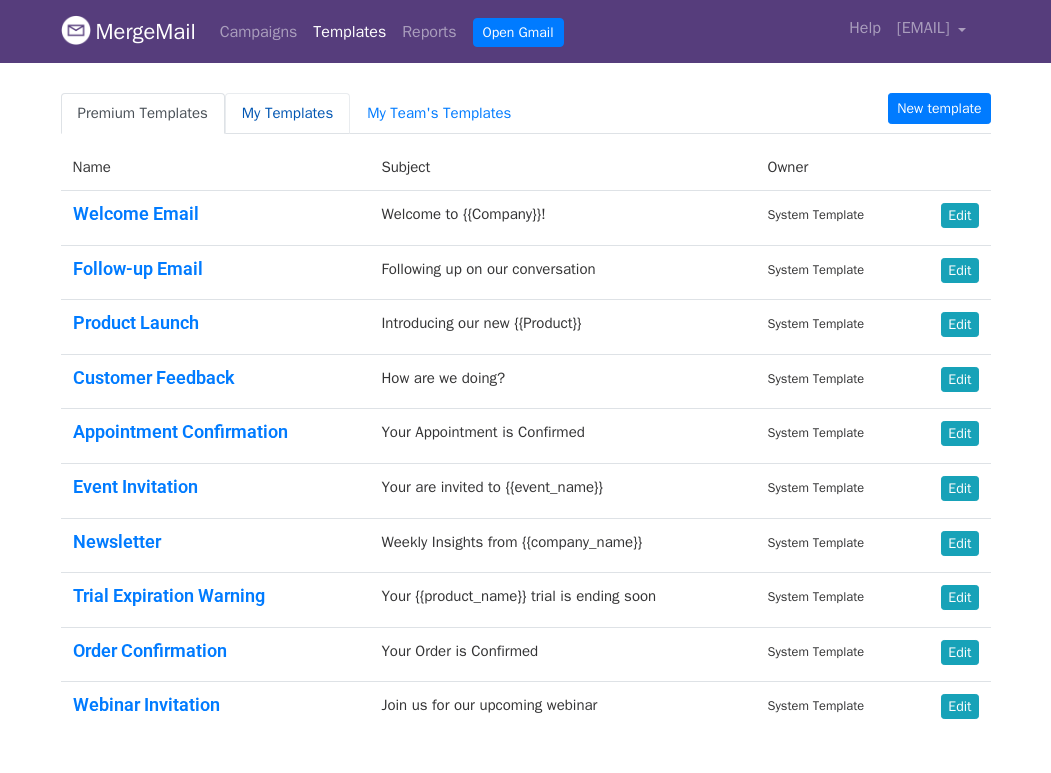 click on "My Templates" at bounding box center [287, 113] 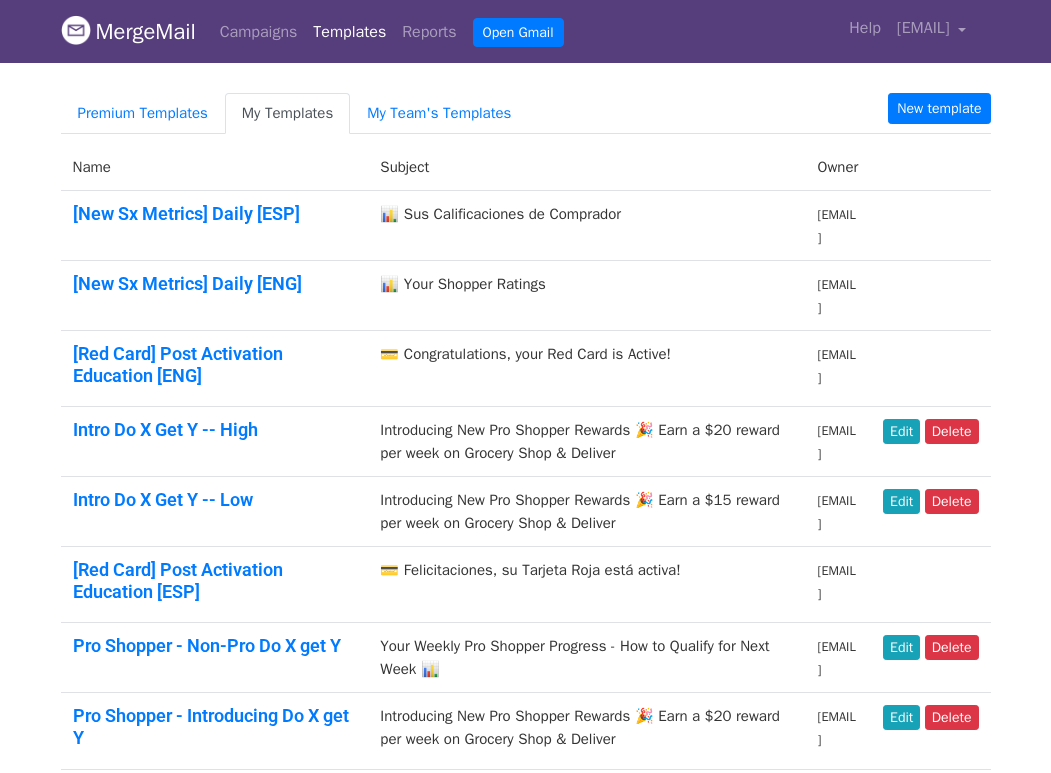 scroll, scrollTop: 0, scrollLeft: 0, axis: both 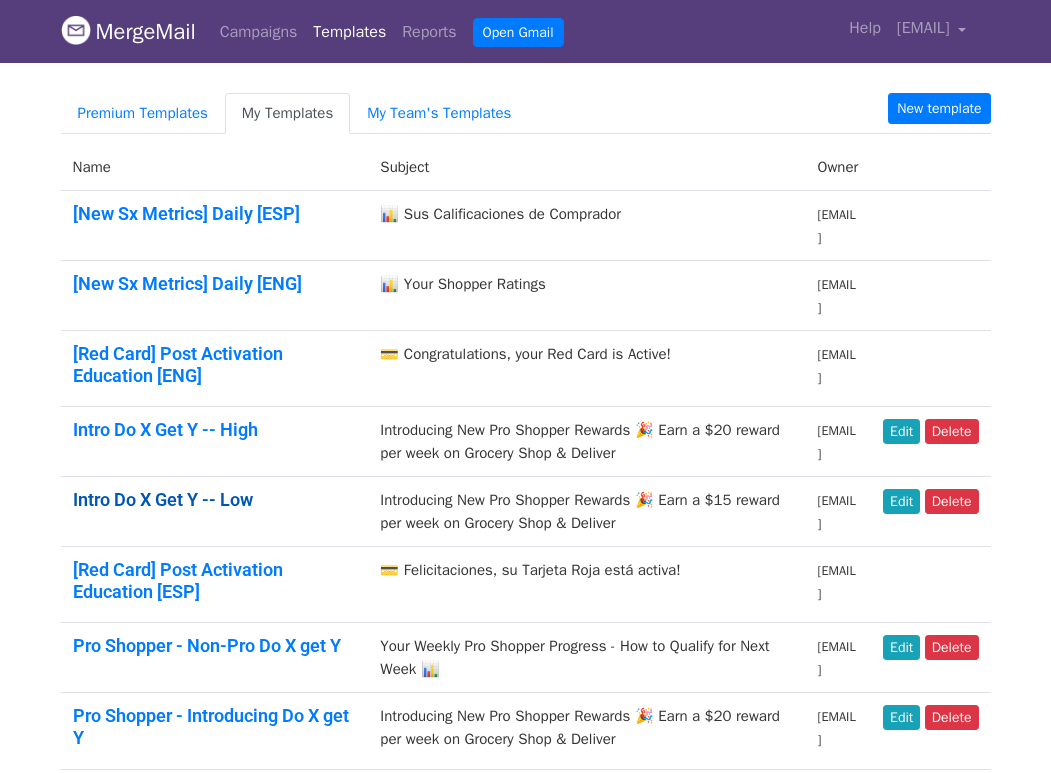 click on "Intro Do X Get Y -- Low" at bounding box center (163, 499) 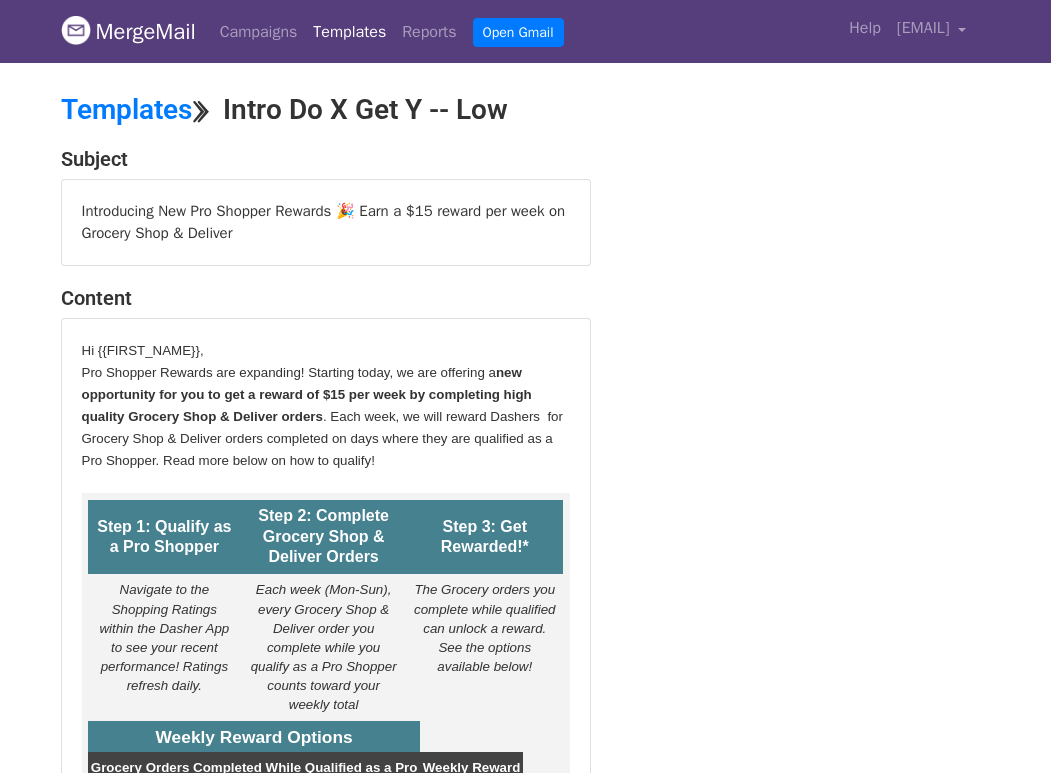scroll, scrollTop: 0, scrollLeft: 0, axis: both 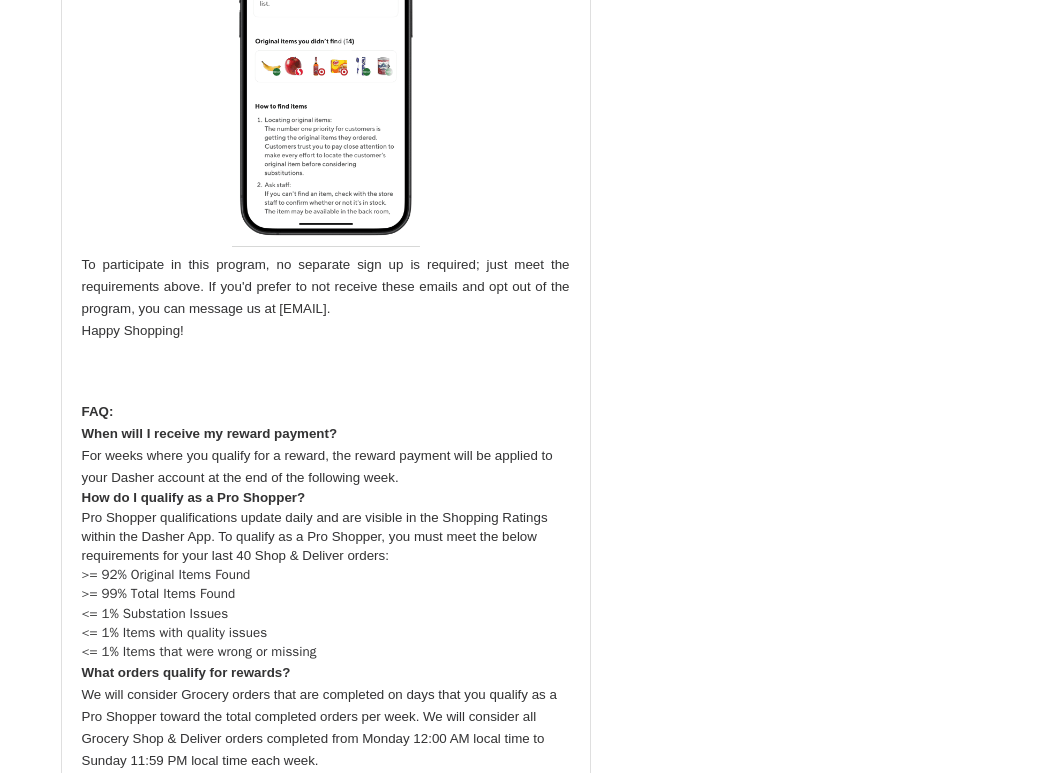 click on ">= 99% Total Items Found" at bounding box center [159, 593] 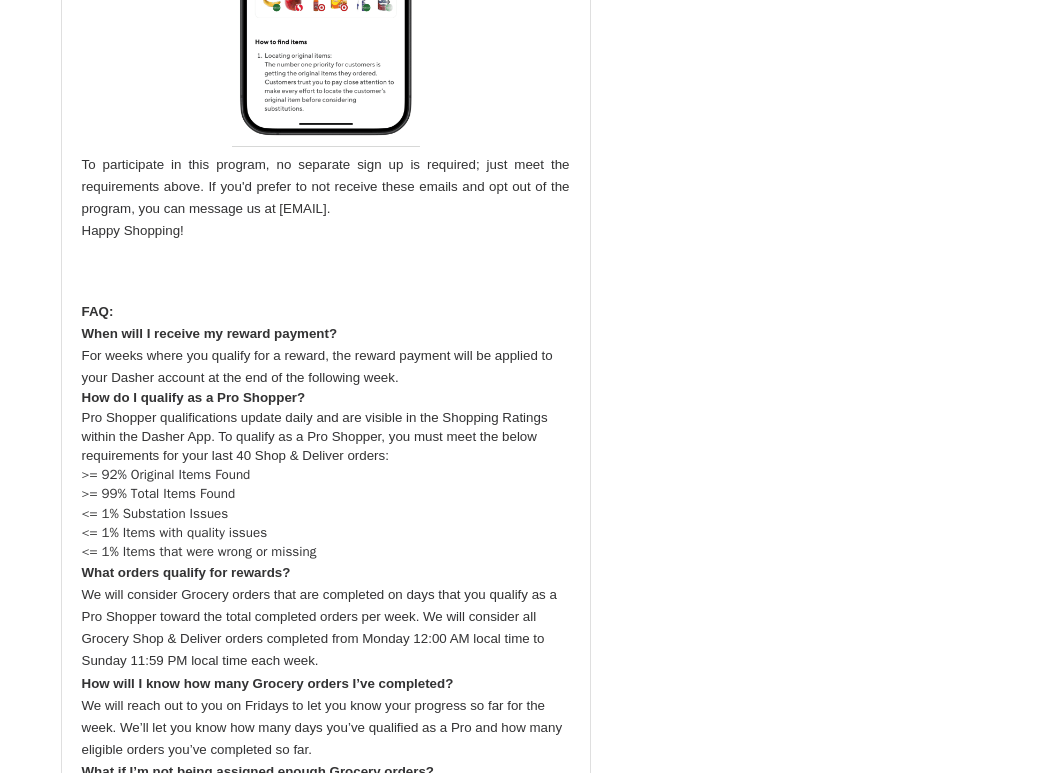 scroll, scrollTop: 1426, scrollLeft: 0, axis: vertical 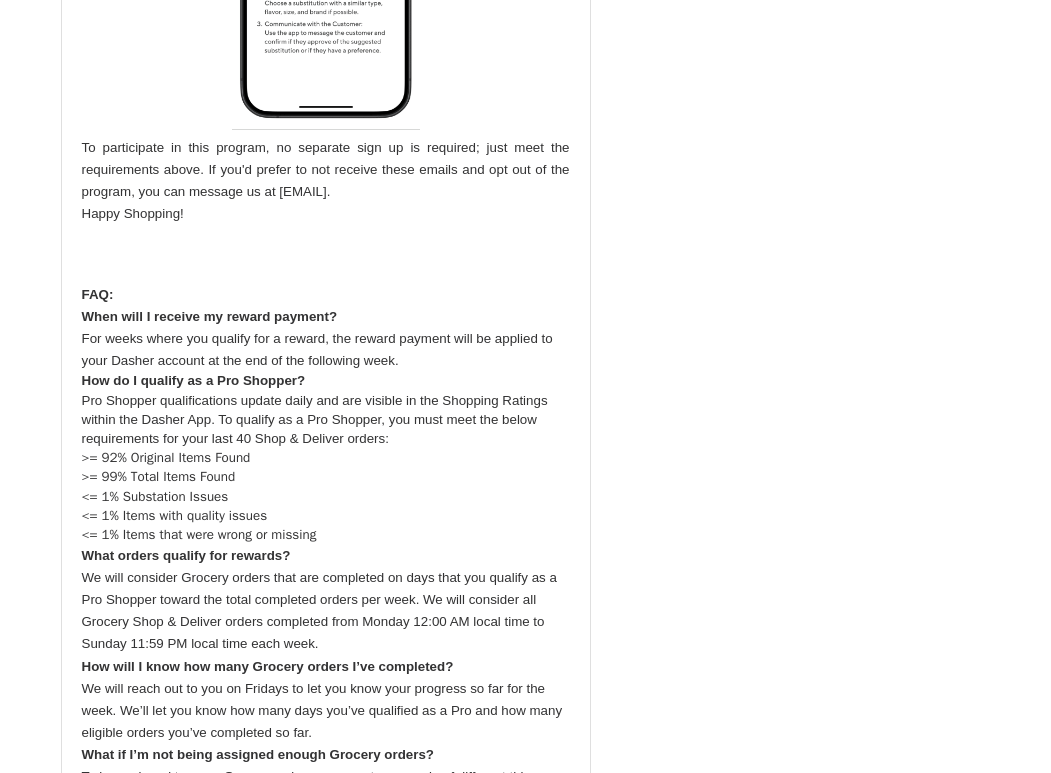 click on ">= 92% Original Items Found" at bounding box center (166, 457) 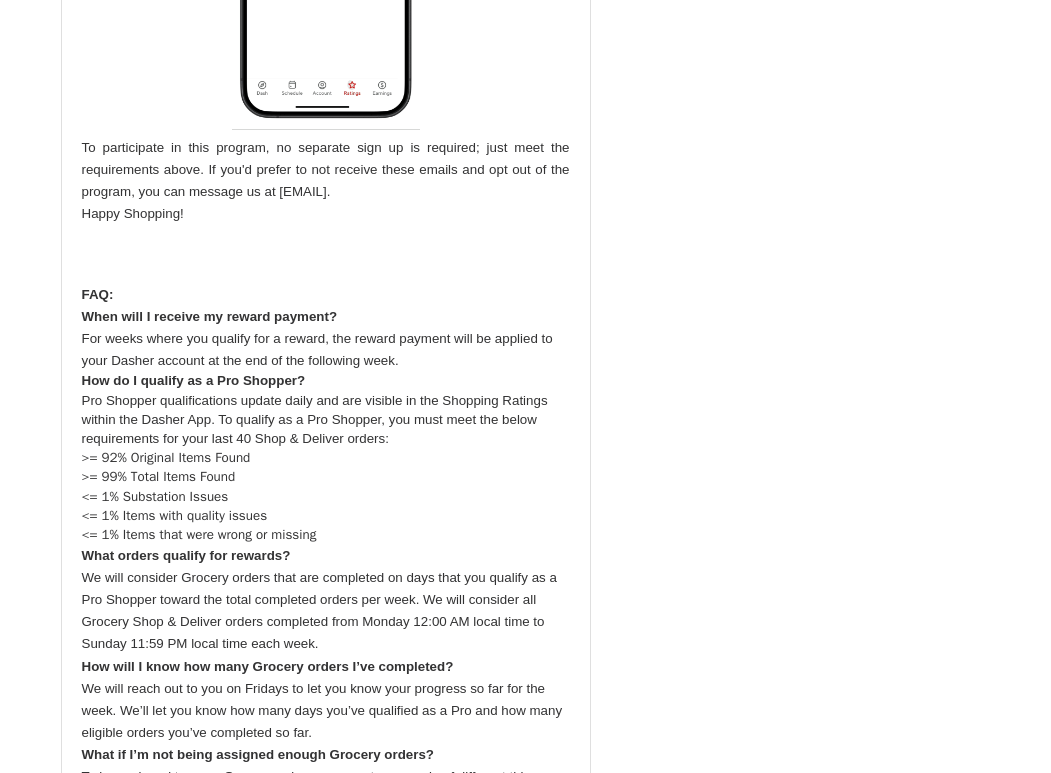 click on "Pro Shopper qualifications update daily and are visible in the Shopping Ratings within the Dasher App. To qualify as a Pro Shopper, you must meet the below requirements for your last 40 Shop & Deliver orders:" at bounding box center [326, 420] 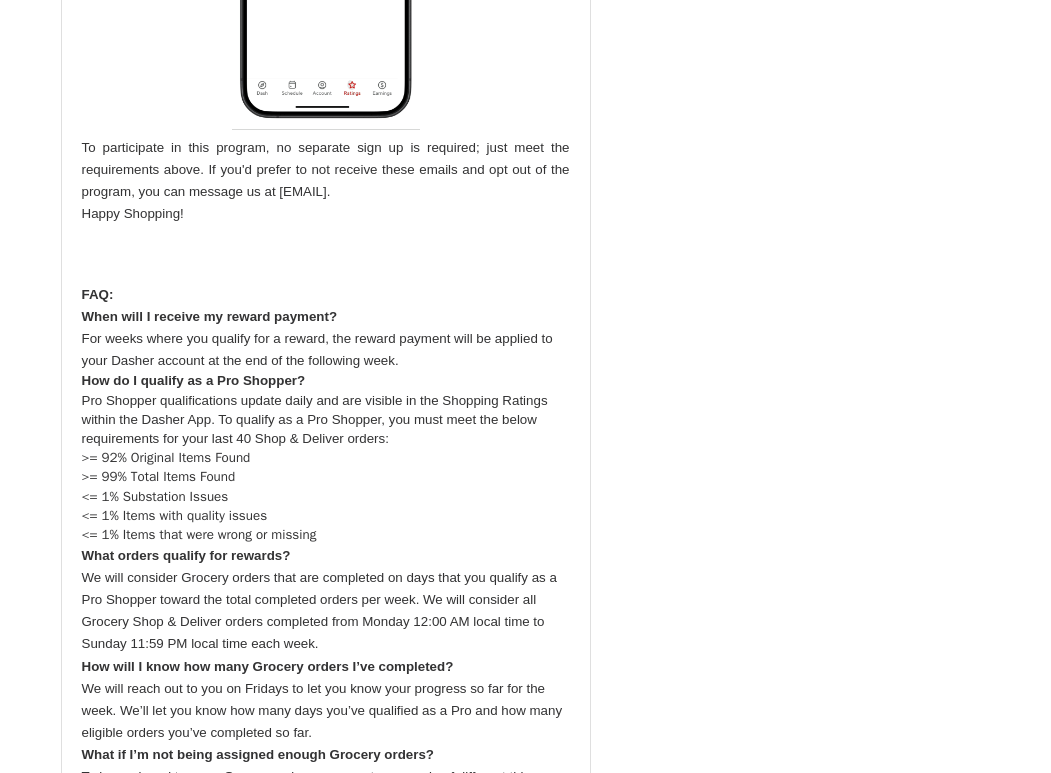 scroll, scrollTop: 1504, scrollLeft: 0, axis: vertical 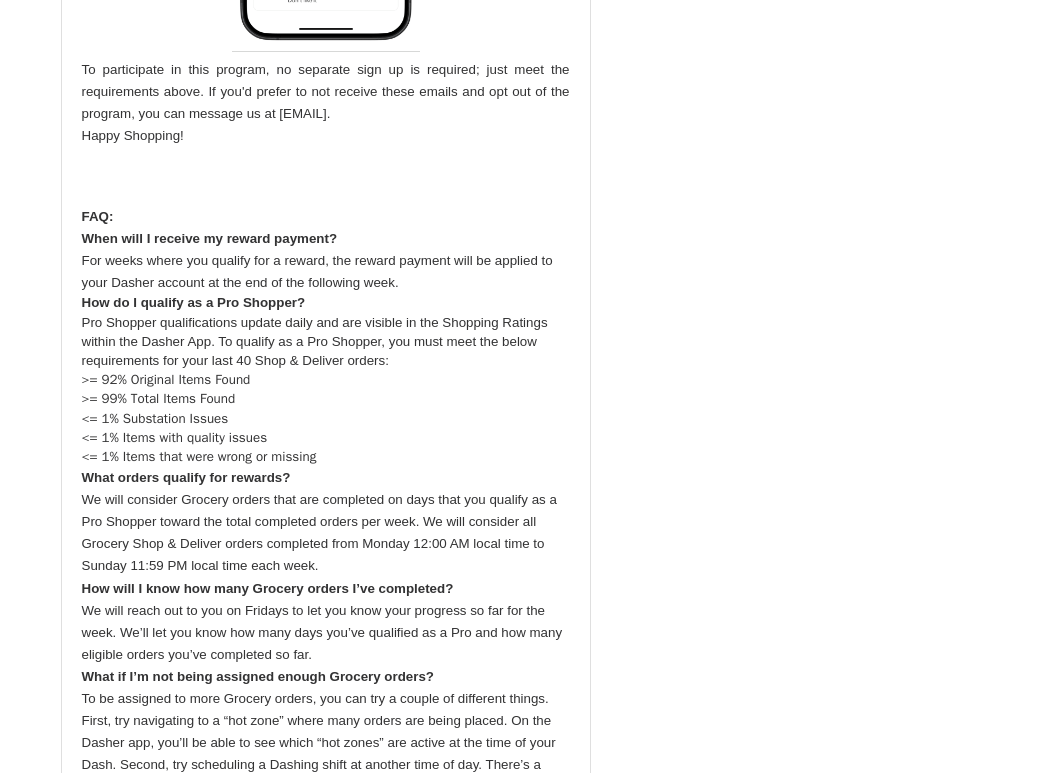 click on "<= 1% Items that were wrong or missing" at bounding box center [326, 456] 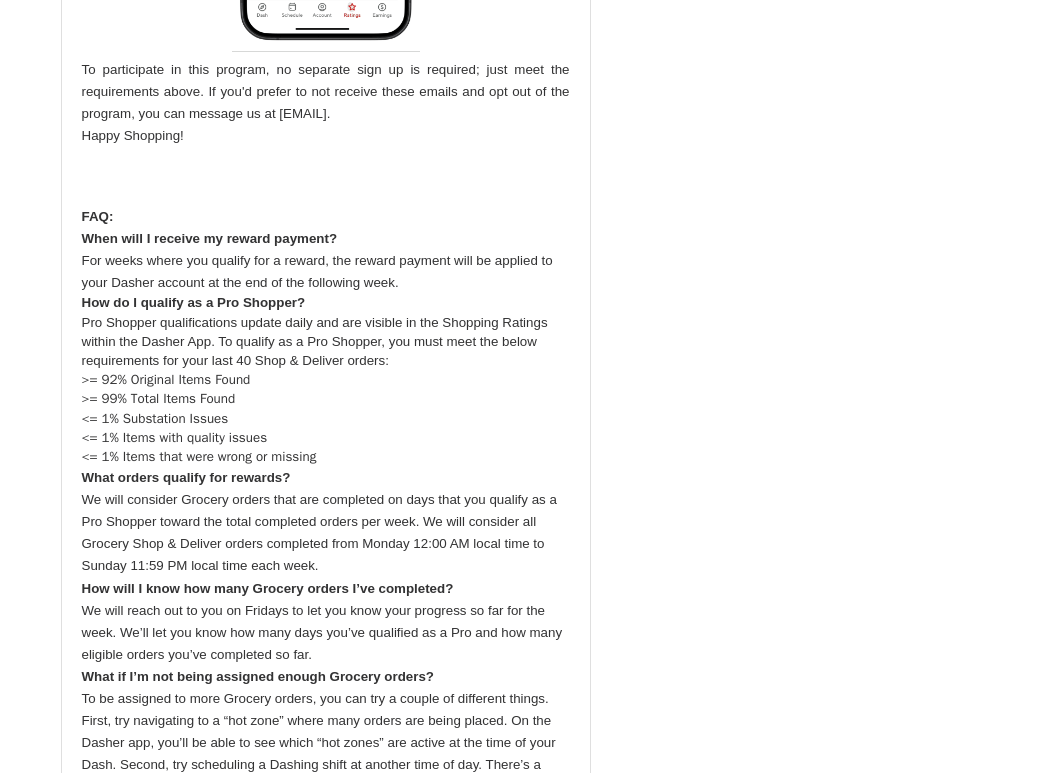 click on "Pro Shopper qualifications update daily and are visible in the Shopping Ratings within the Dasher App. To qualify as a Pro Shopper, you must meet the below requirements for your last 40 Shop & Deliver orders:" at bounding box center [326, 342] 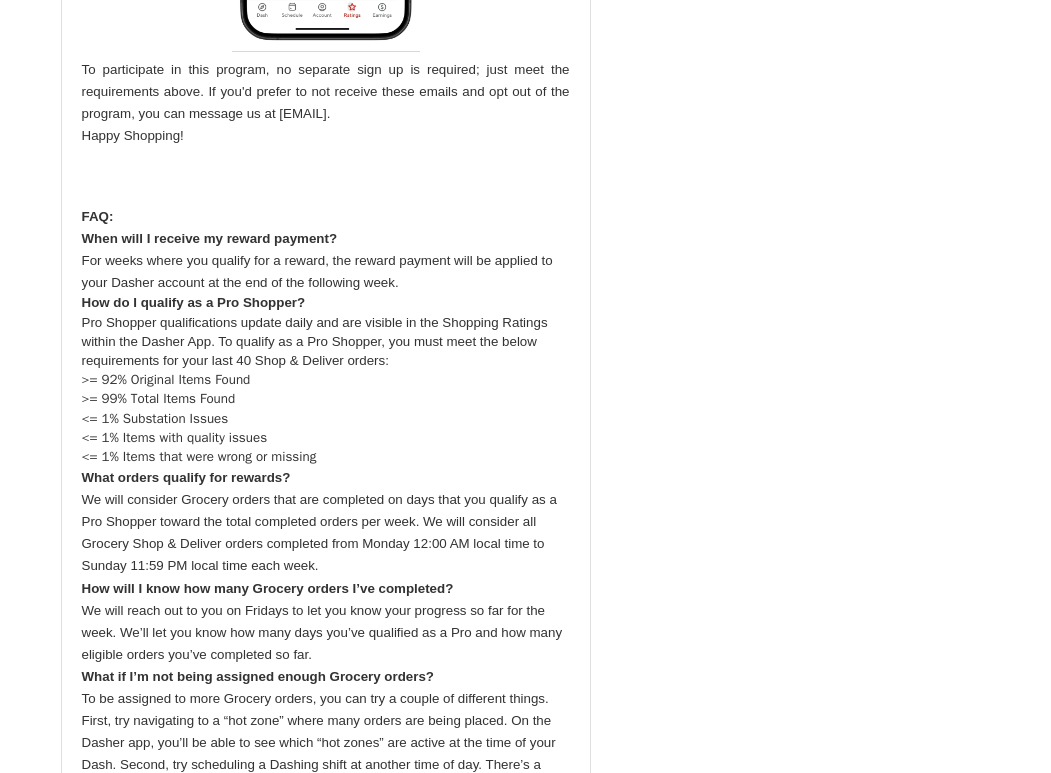 click on ">= 92% Original Items Found" at bounding box center (326, 379) 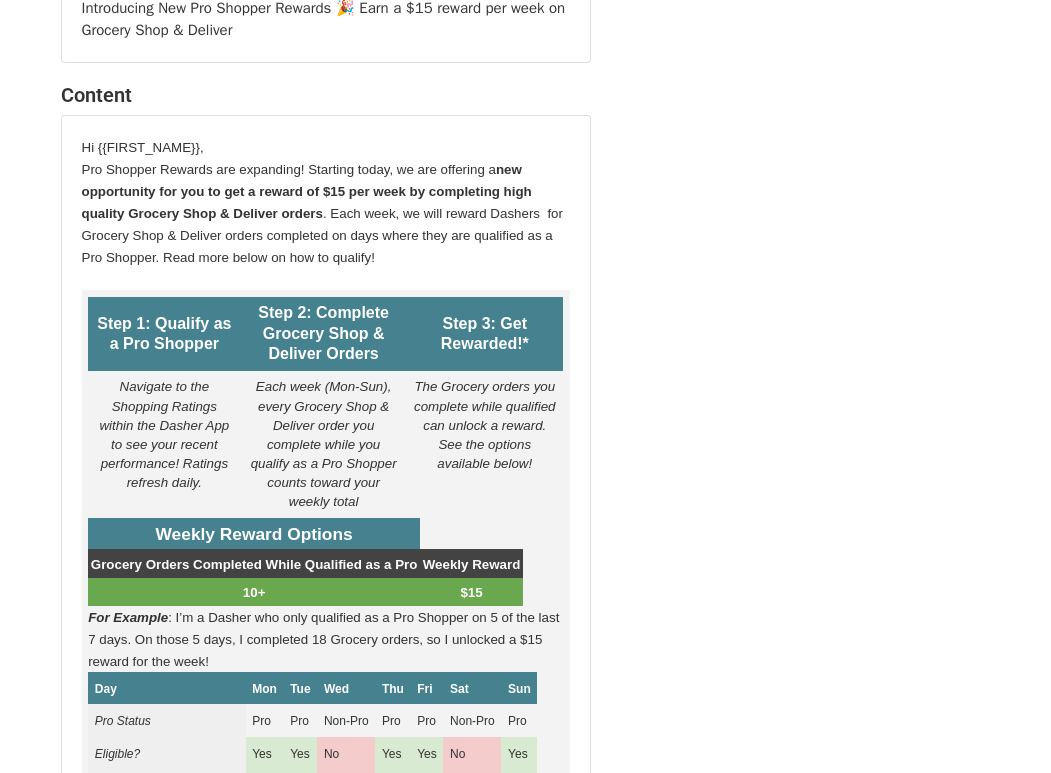 scroll, scrollTop: 0, scrollLeft: 0, axis: both 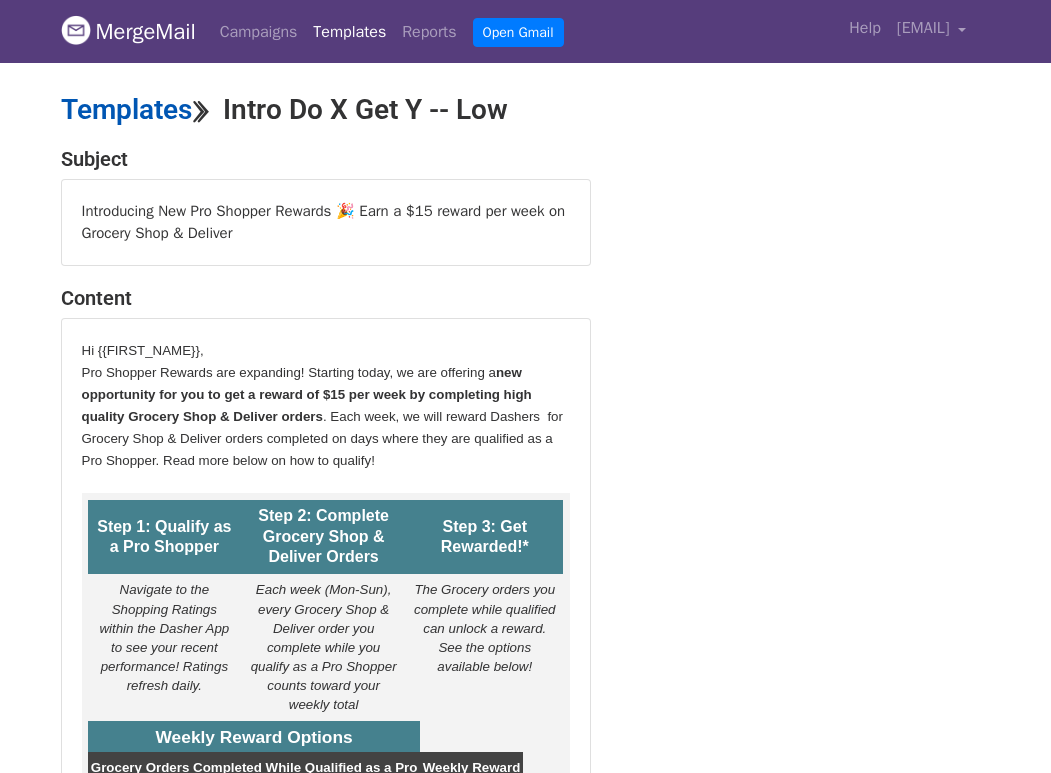 click on "Templates" at bounding box center (126, 109) 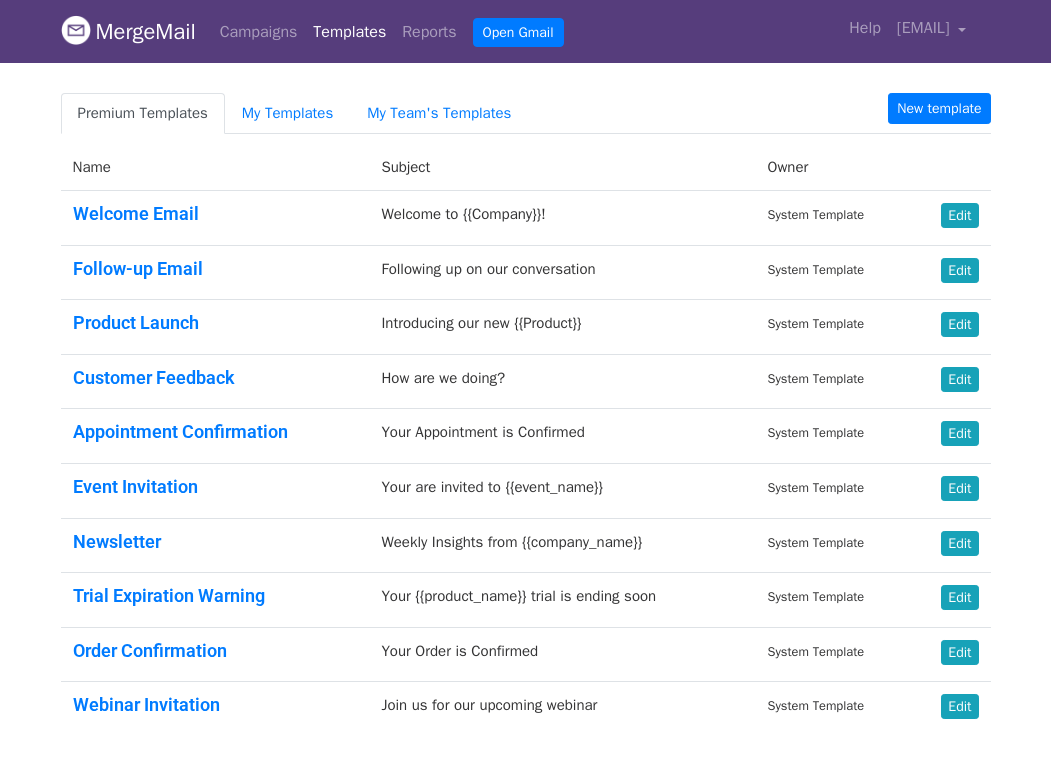 scroll, scrollTop: 0, scrollLeft: 0, axis: both 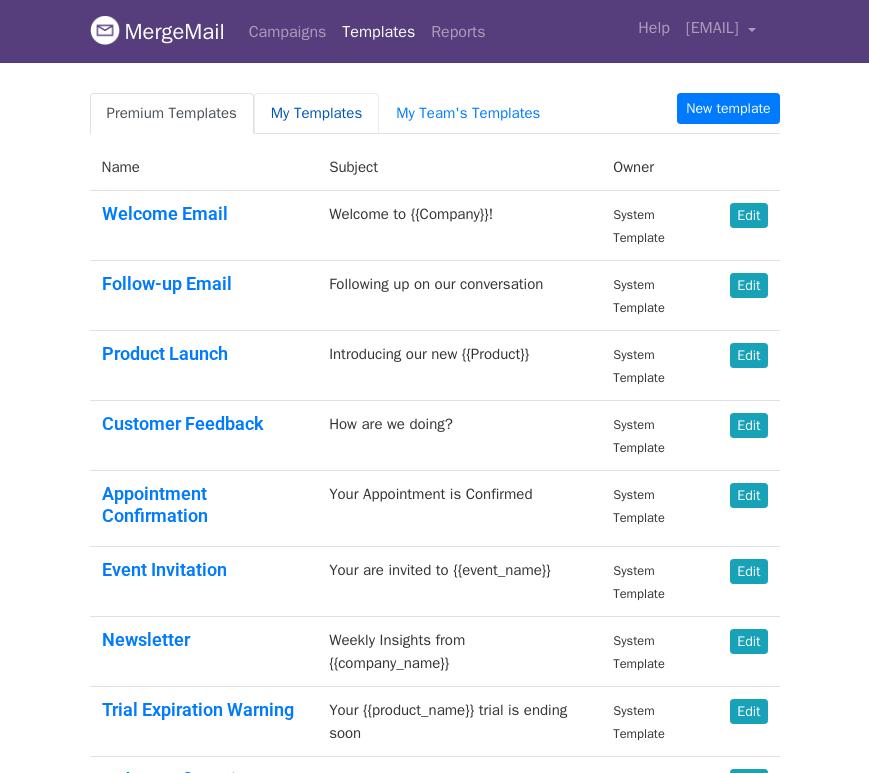 click on "My Templates" at bounding box center [316, 113] 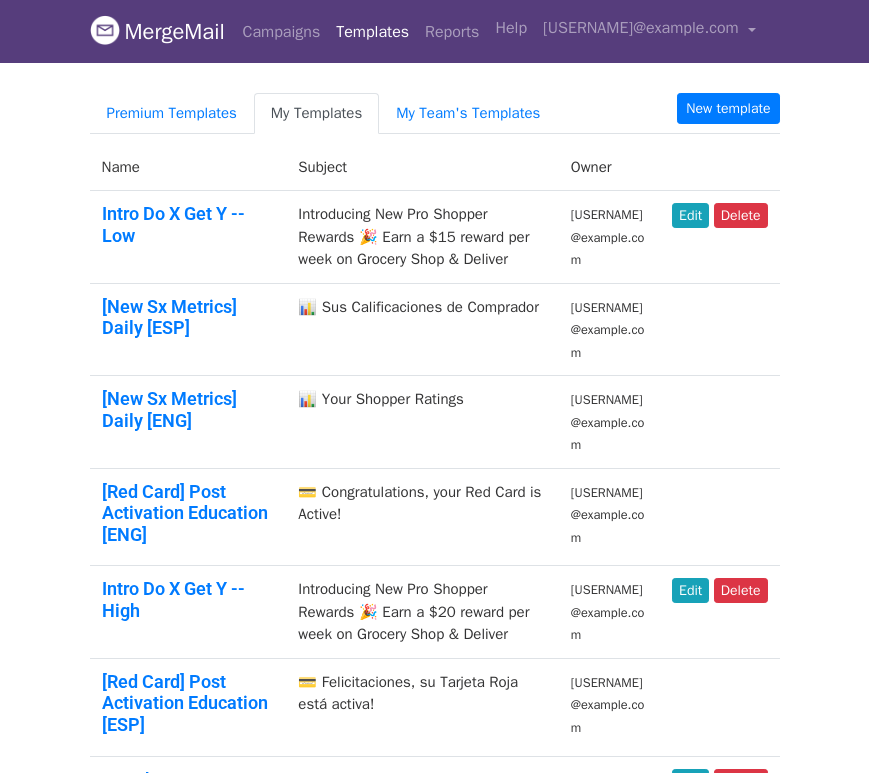 scroll, scrollTop: 0, scrollLeft: 0, axis: both 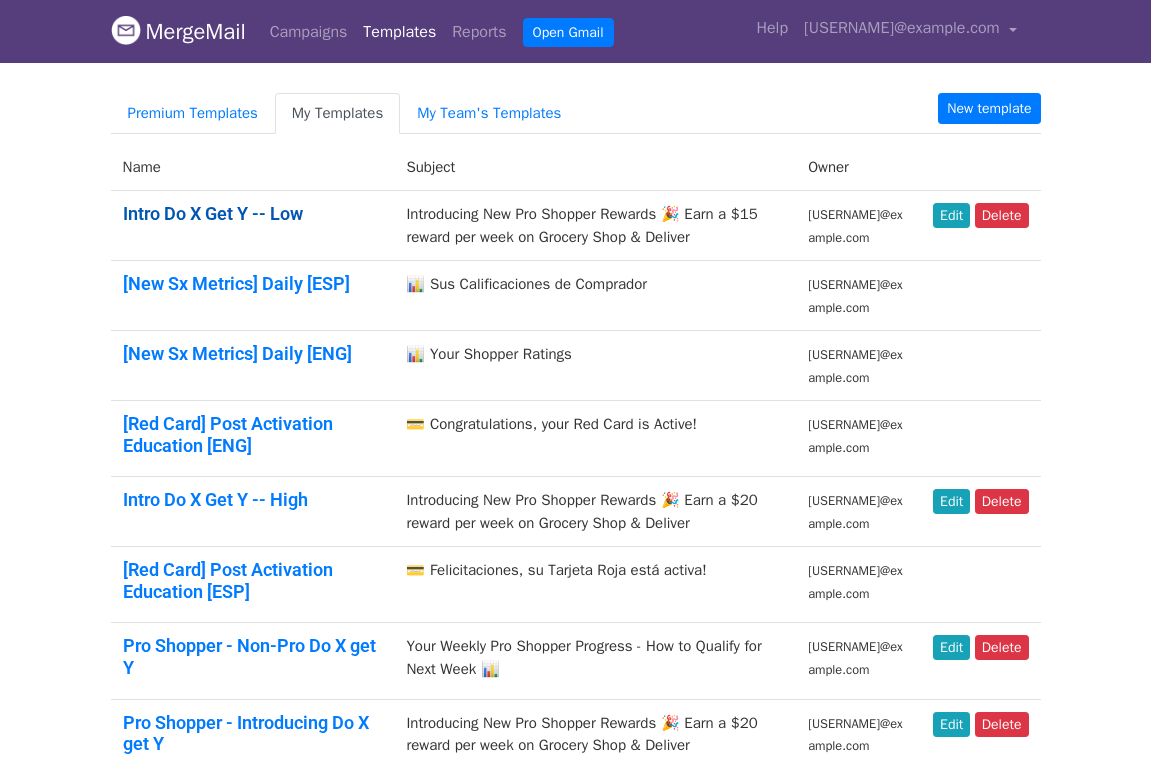 click on "Intro Do X Get Y -- Low" at bounding box center [213, 213] 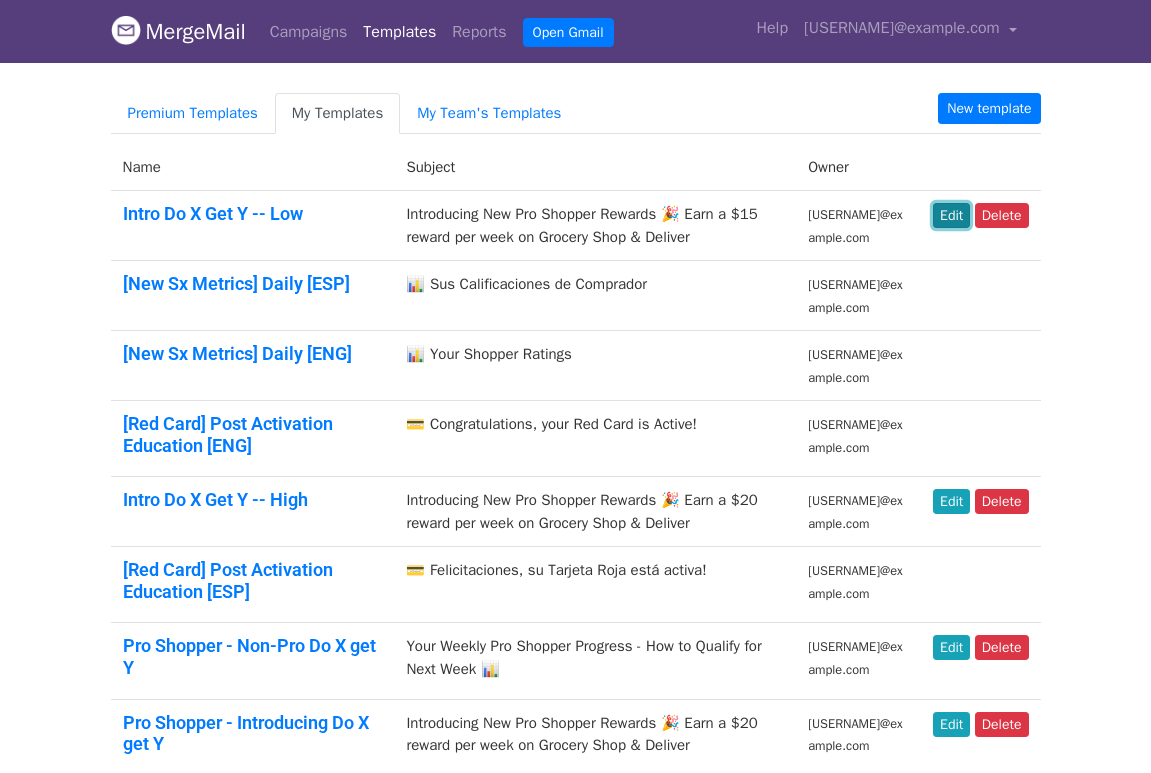 click on "Edit" at bounding box center (951, 215) 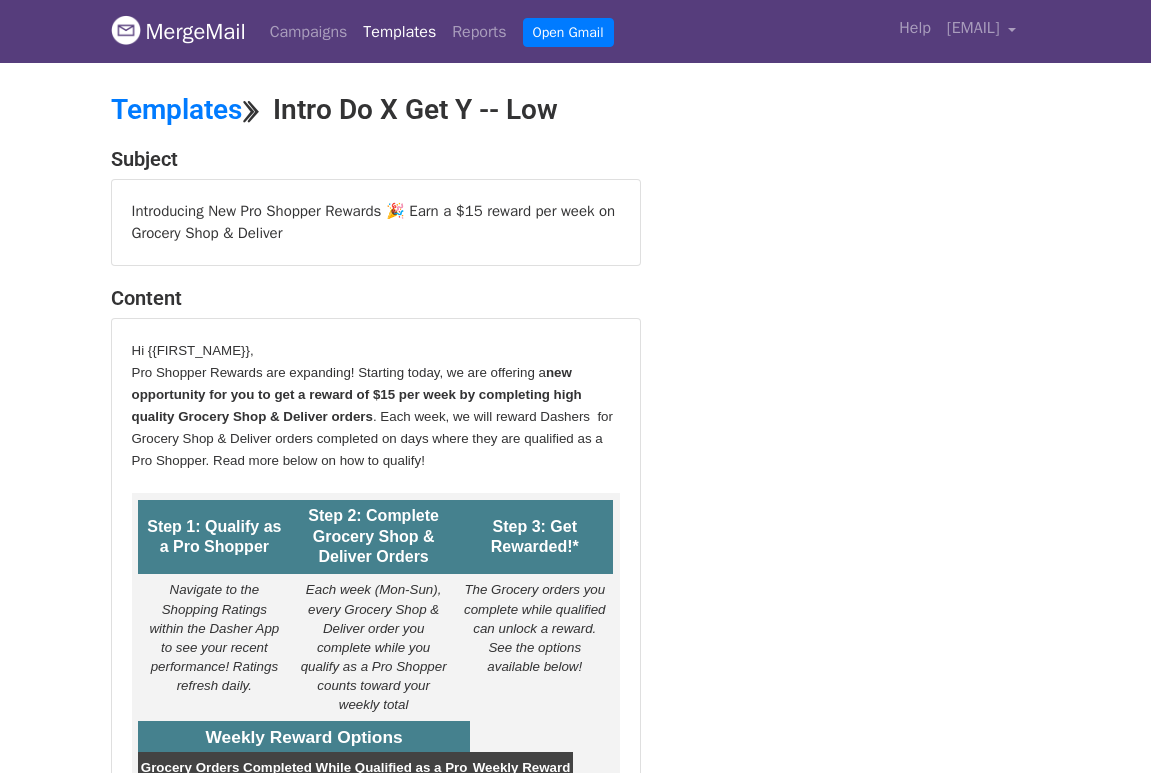 scroll, scrollTop: 0, scrollLeft: 0, axis: both 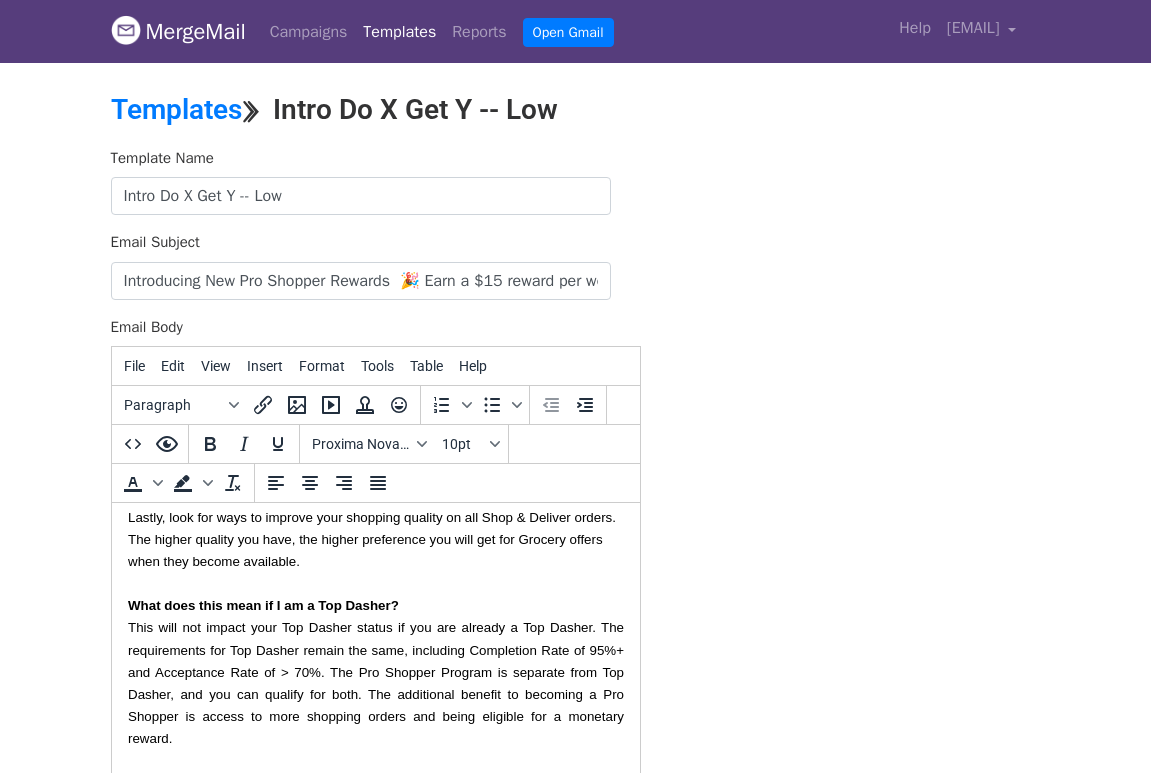 click on "This will not impact your Top Dasher status if you are already a Top Dasher. The requirements for Top Dasher remain the same, including Completion Rate of 95%+ and Acceptance Rate of > 70%. The Pro Shopper Program is separate from Top Dasher, and you can qualify for both. The additional benefit to becoming a Pro Shopper is access to more shopping orders and being eligible for a monetary reward." at bounding box center (377, 682) 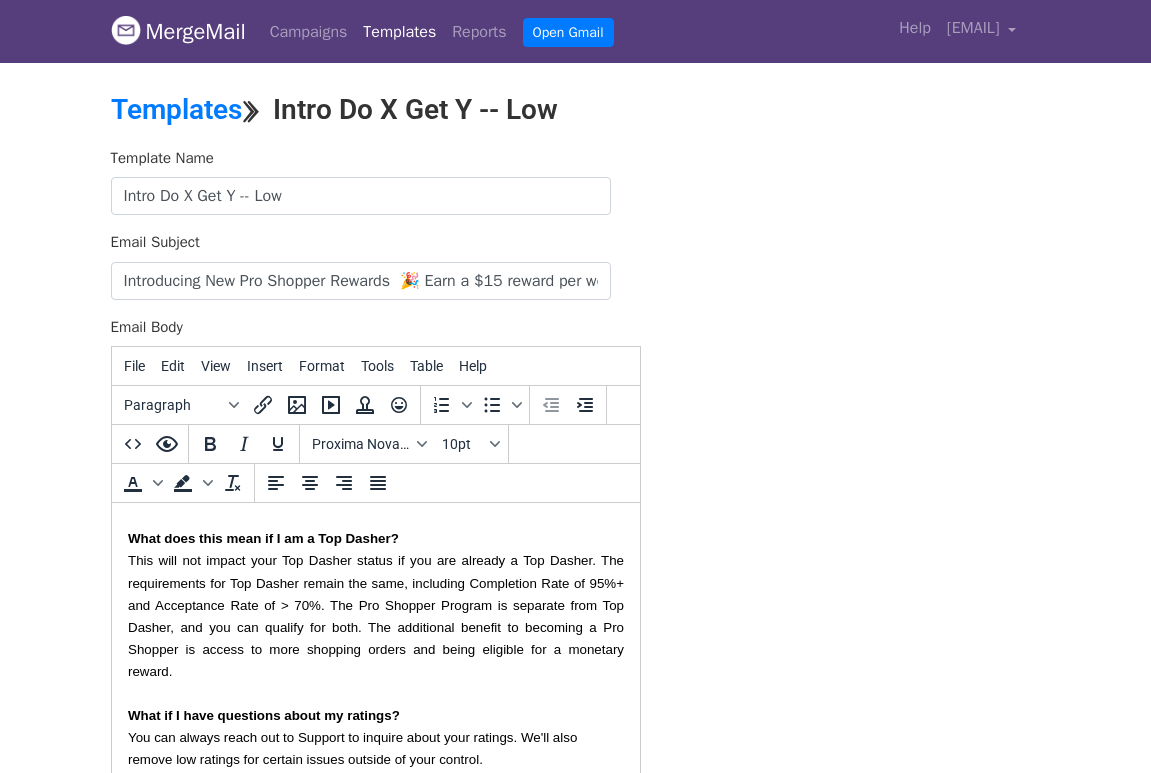 scroll, scrollTop: 2540, scrollLeft: 0, axis: vertical 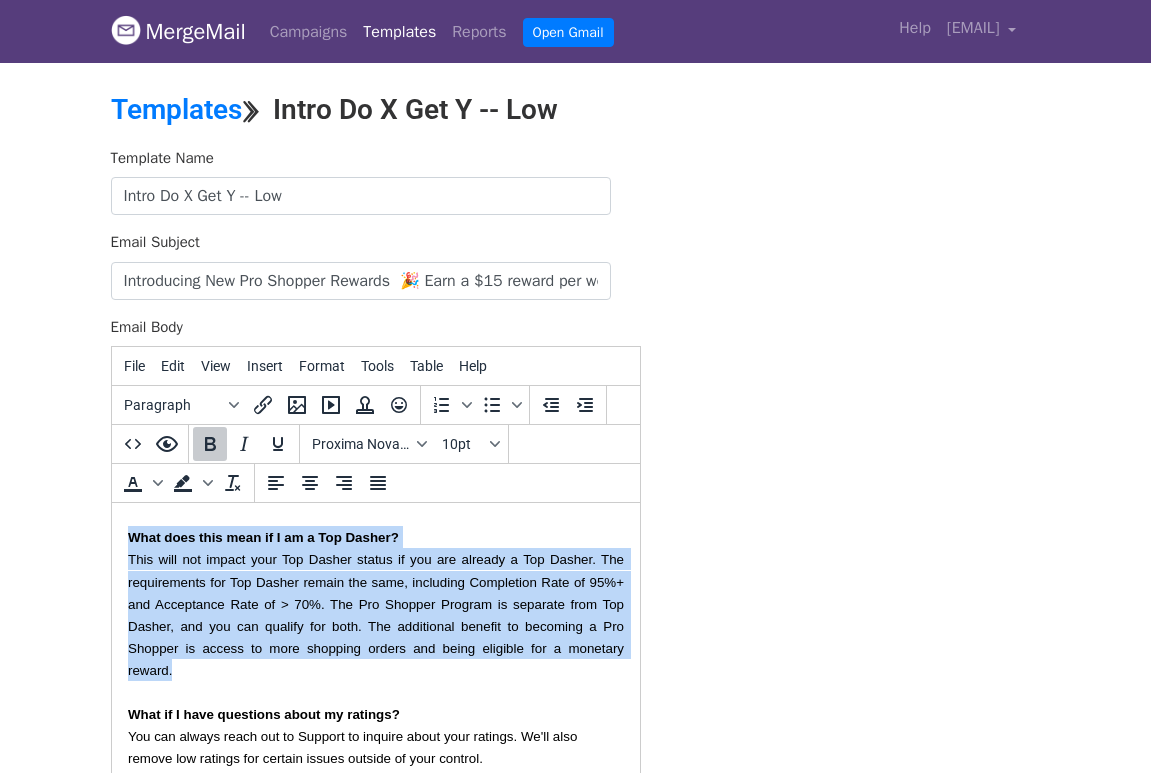drag, startPoint x: 195, startPoint y: 675, endPoint x: 127, endPoint y: 535, distance: 155.64061 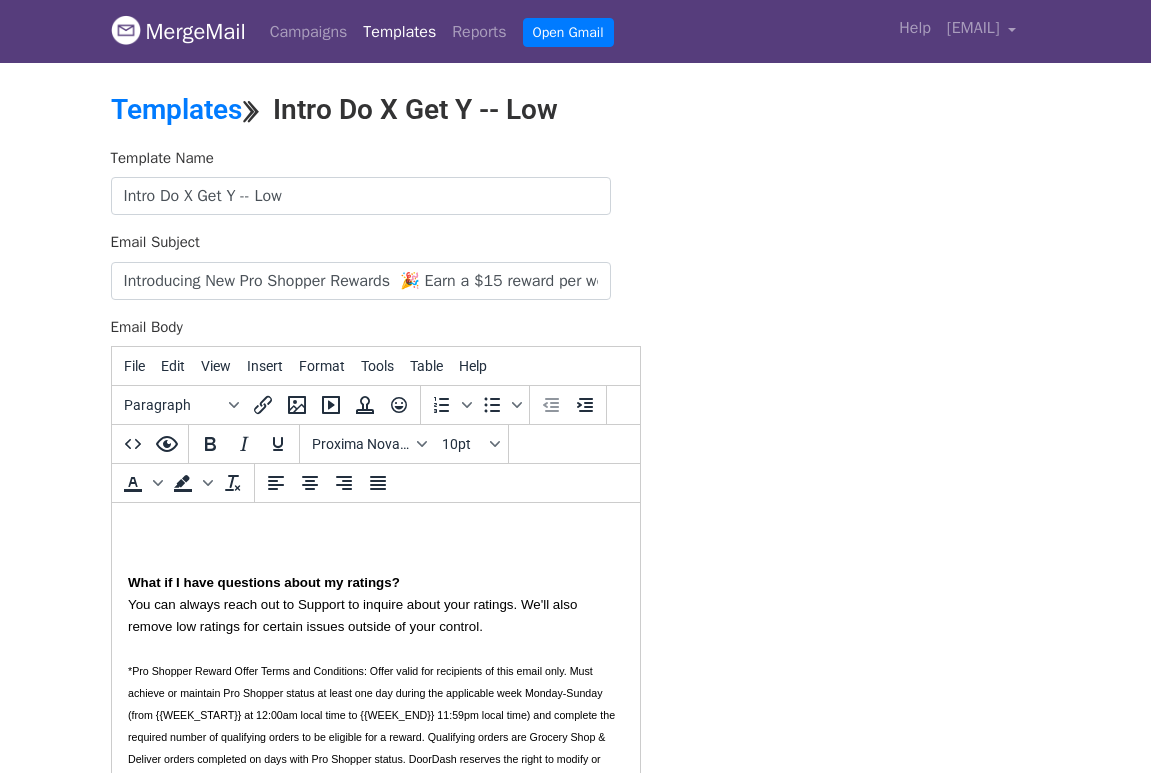 type 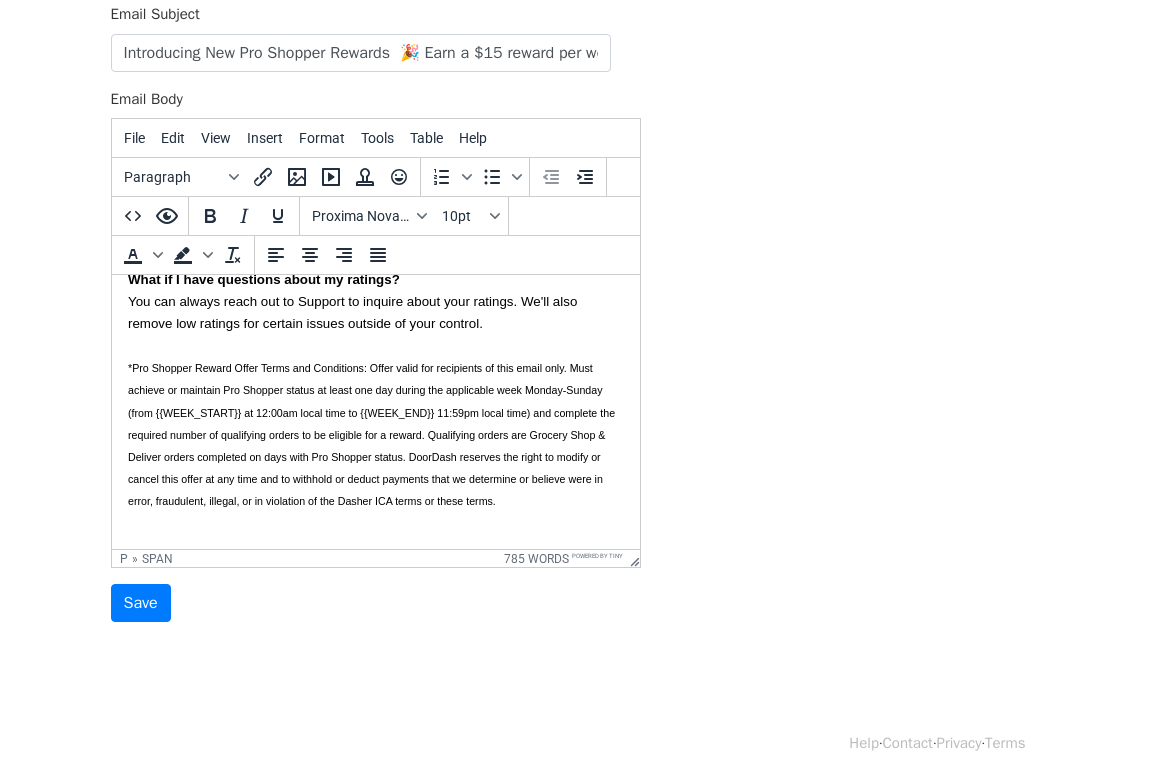 scroll, scrollTop: 238, scrollLeft: 0, axis: vertical 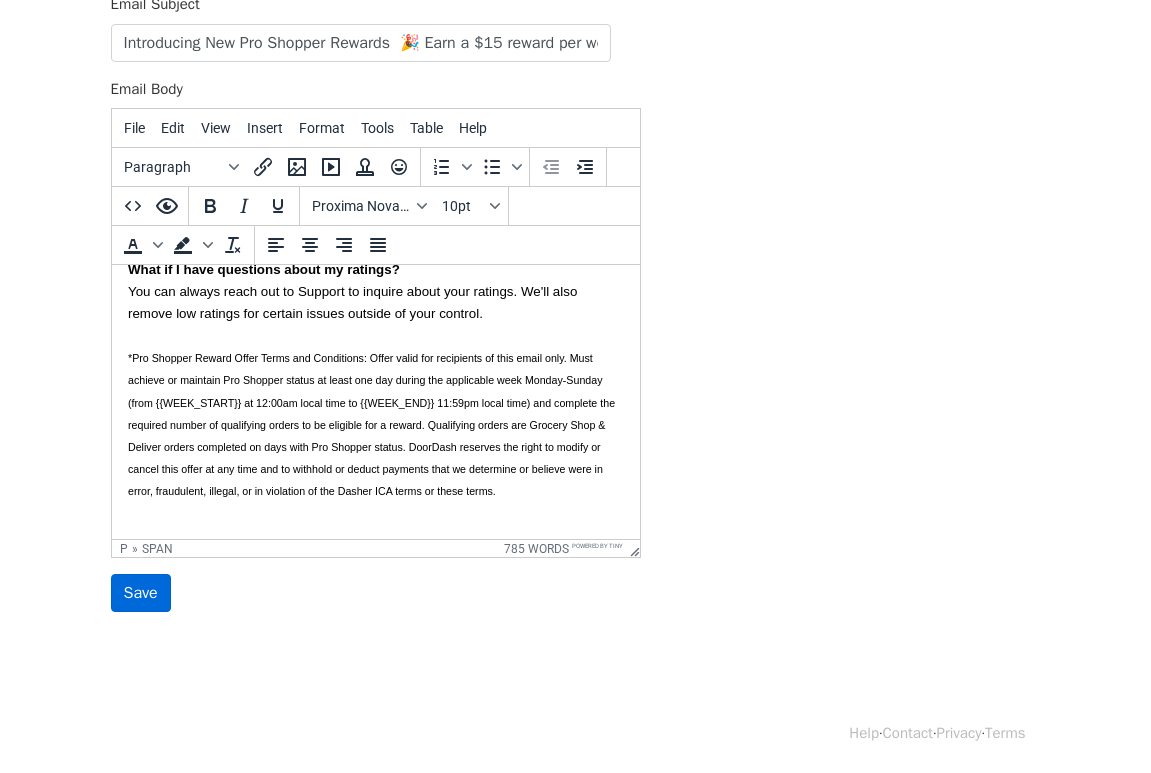 click on "Save" at bounding box center (141, 593) 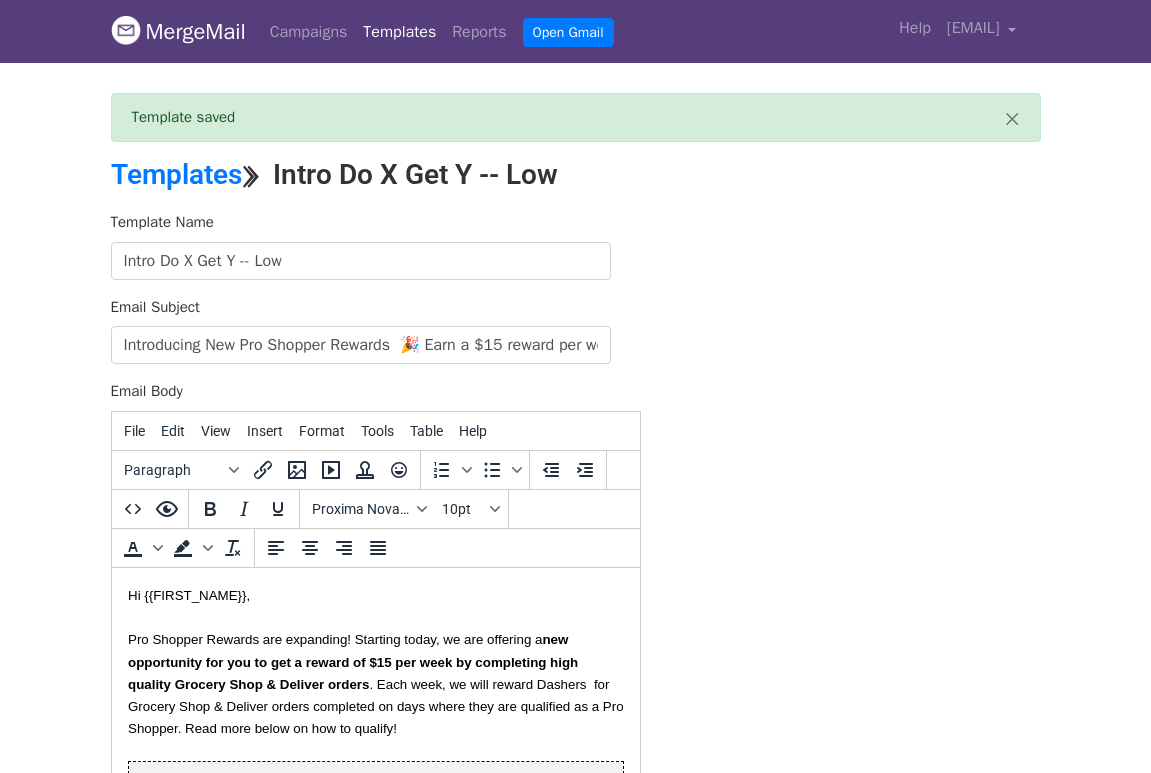 scroll, scrollTop: 0, scrollLeft: 0, axis: both 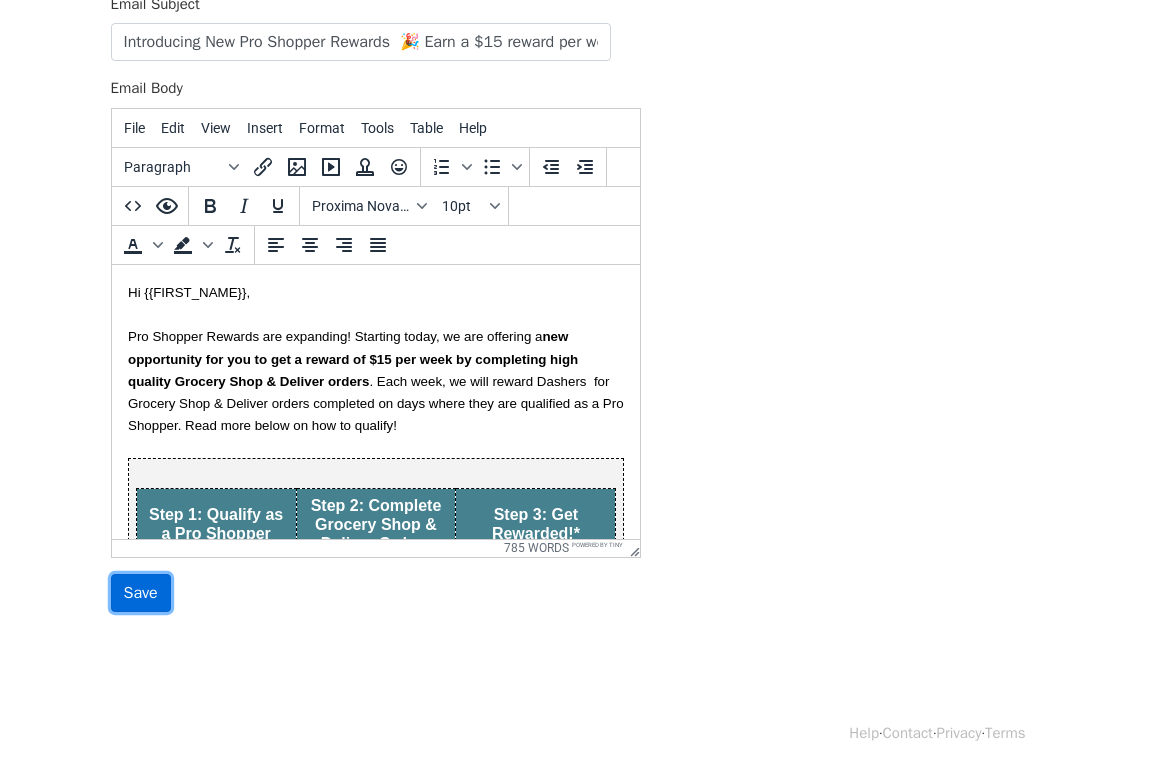 click on "Save" at bounding box center [141, 593] 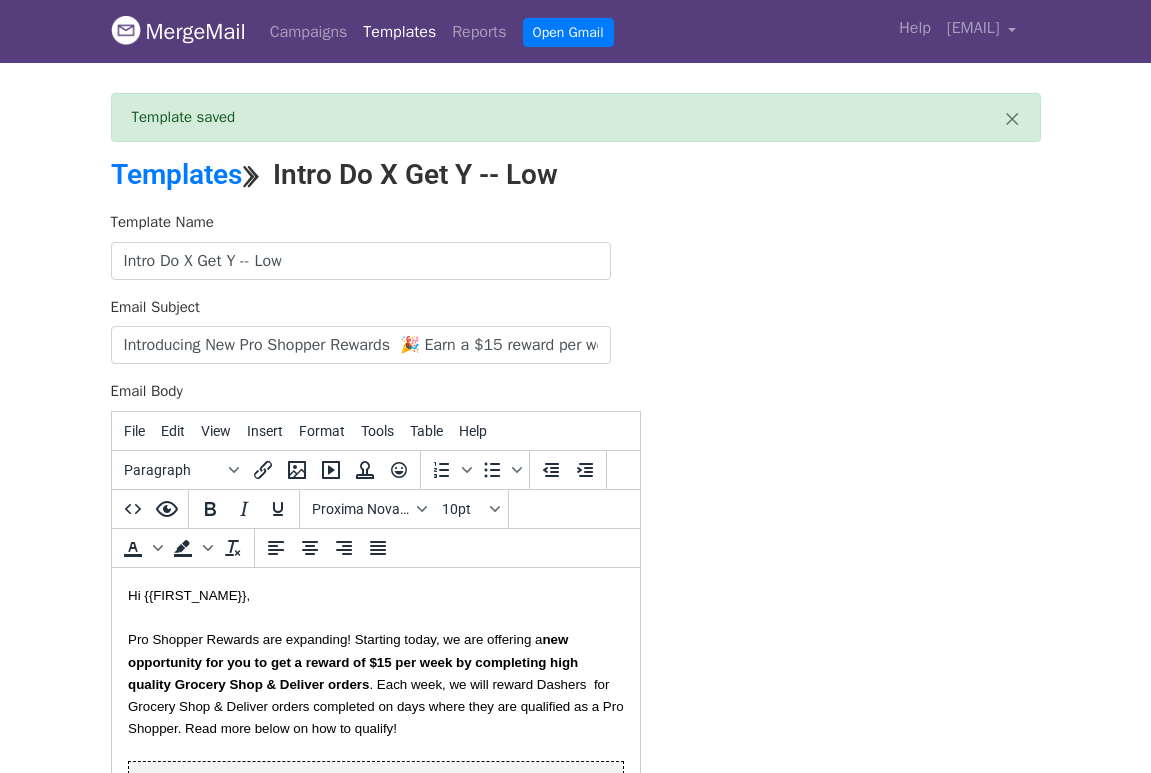 scroll, scrollTop: 0, scrollLeft: 0, axis: both 